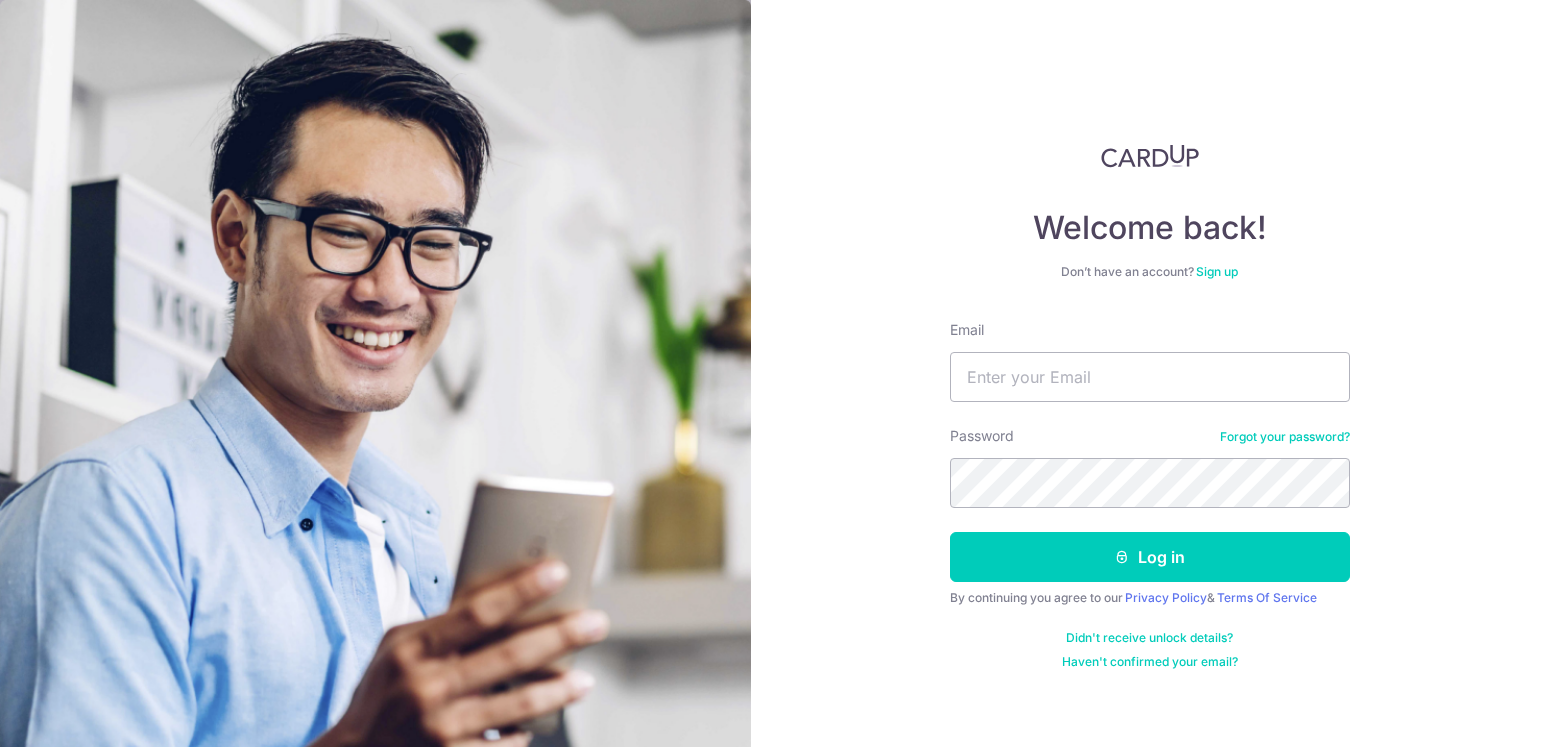 scroll, scrollTop: 0, scrollLeft: 0, axis: both 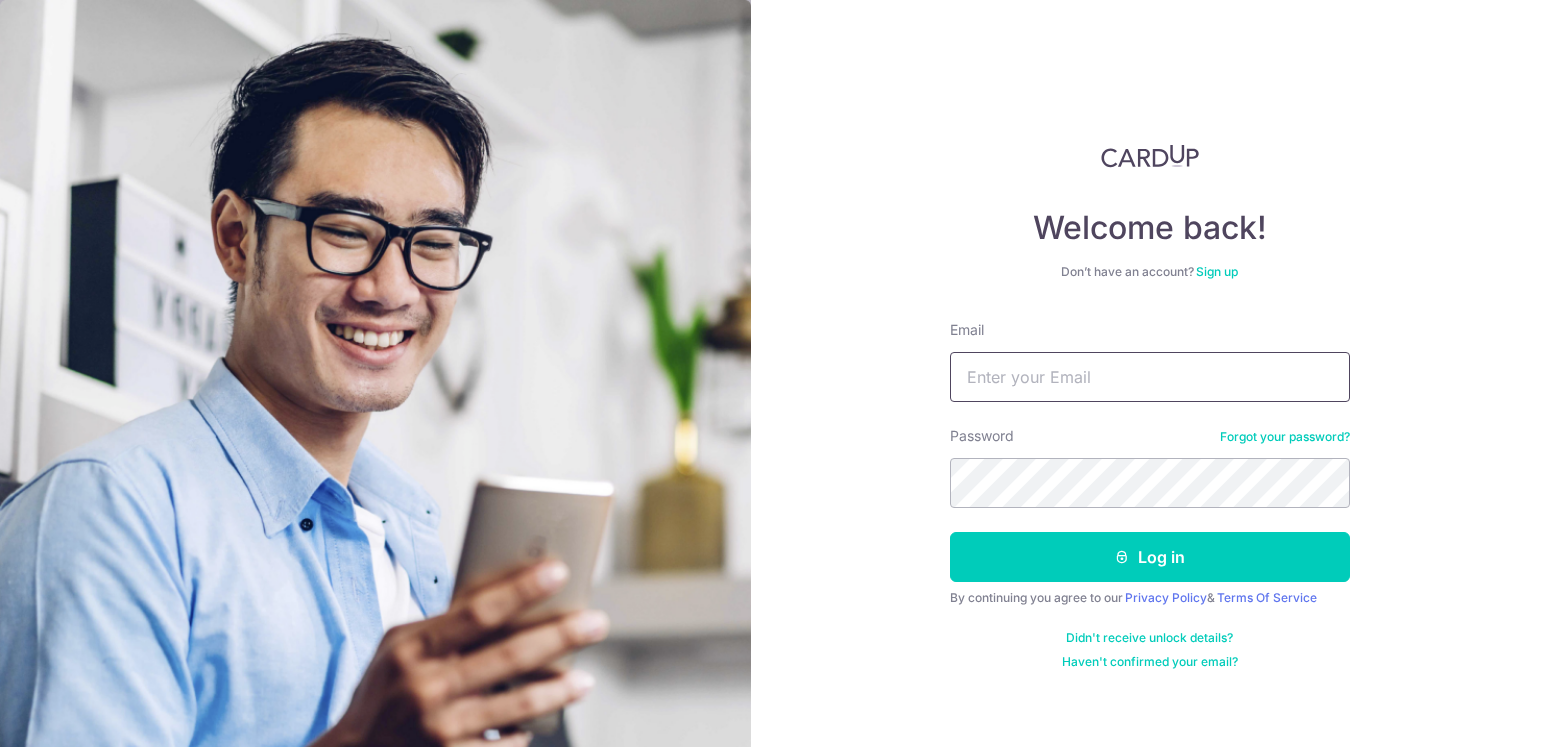 click on "Email" at bounding box center [1150, 377] 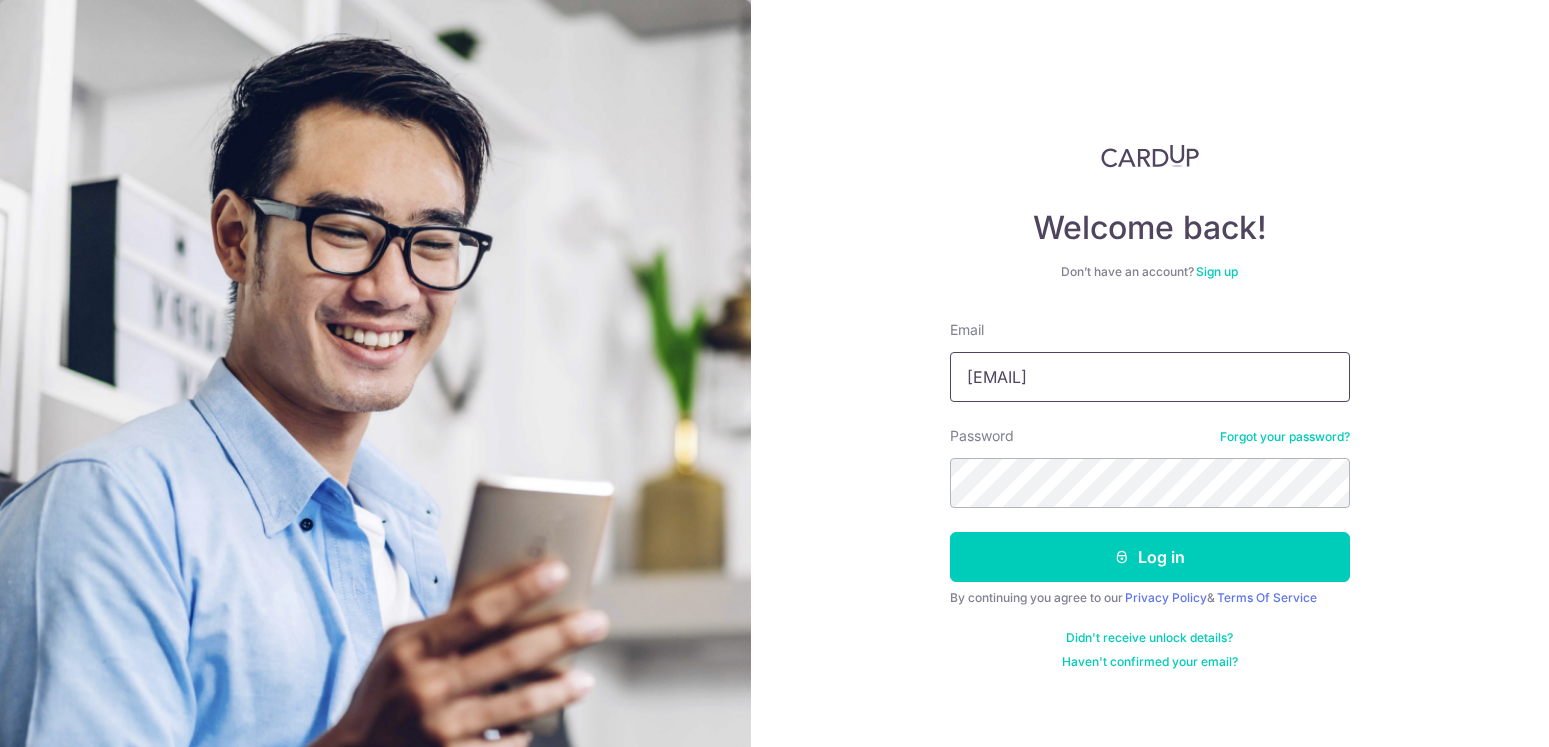 type on "[EMAIL]" 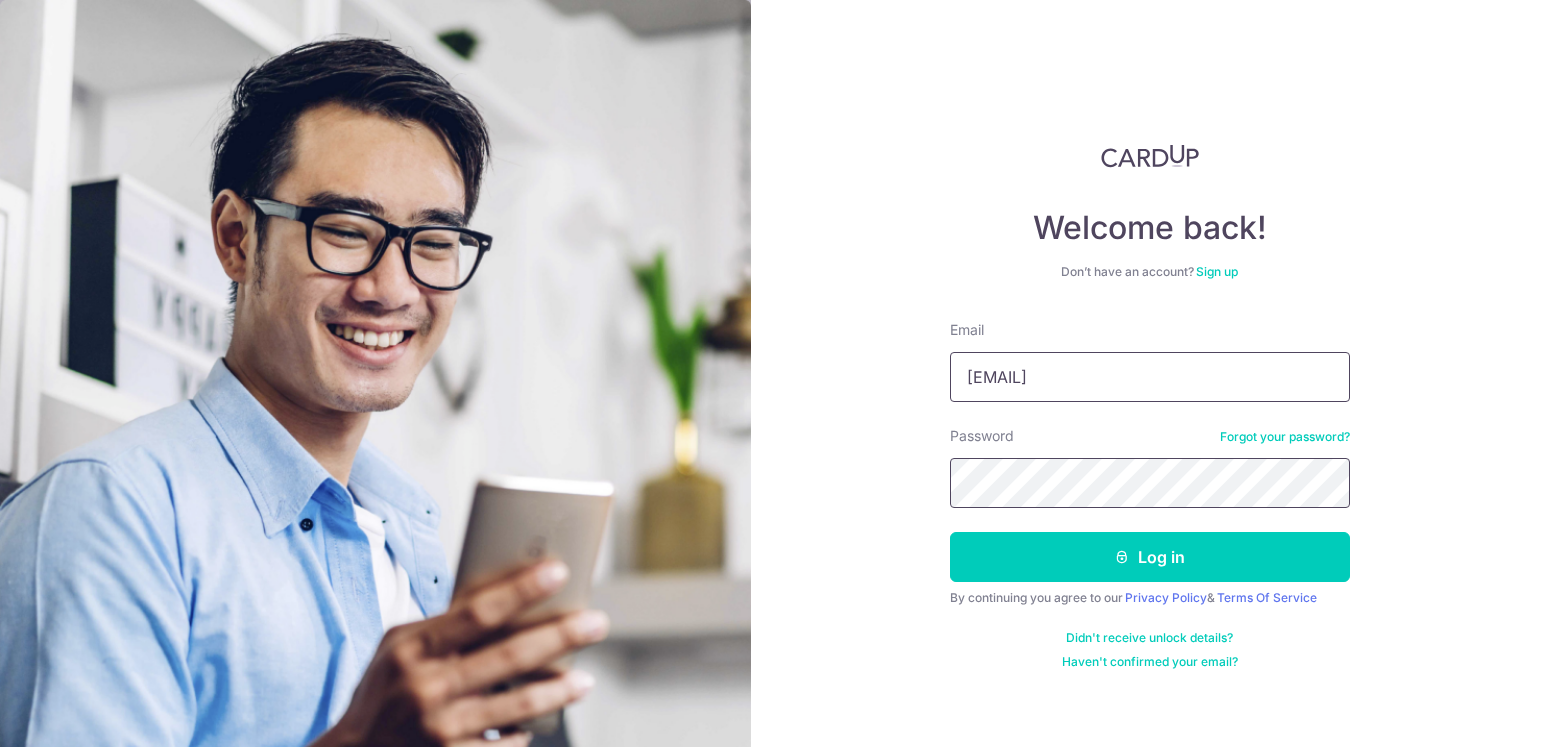 click on "Log in" at bounding box center [1150, 557] 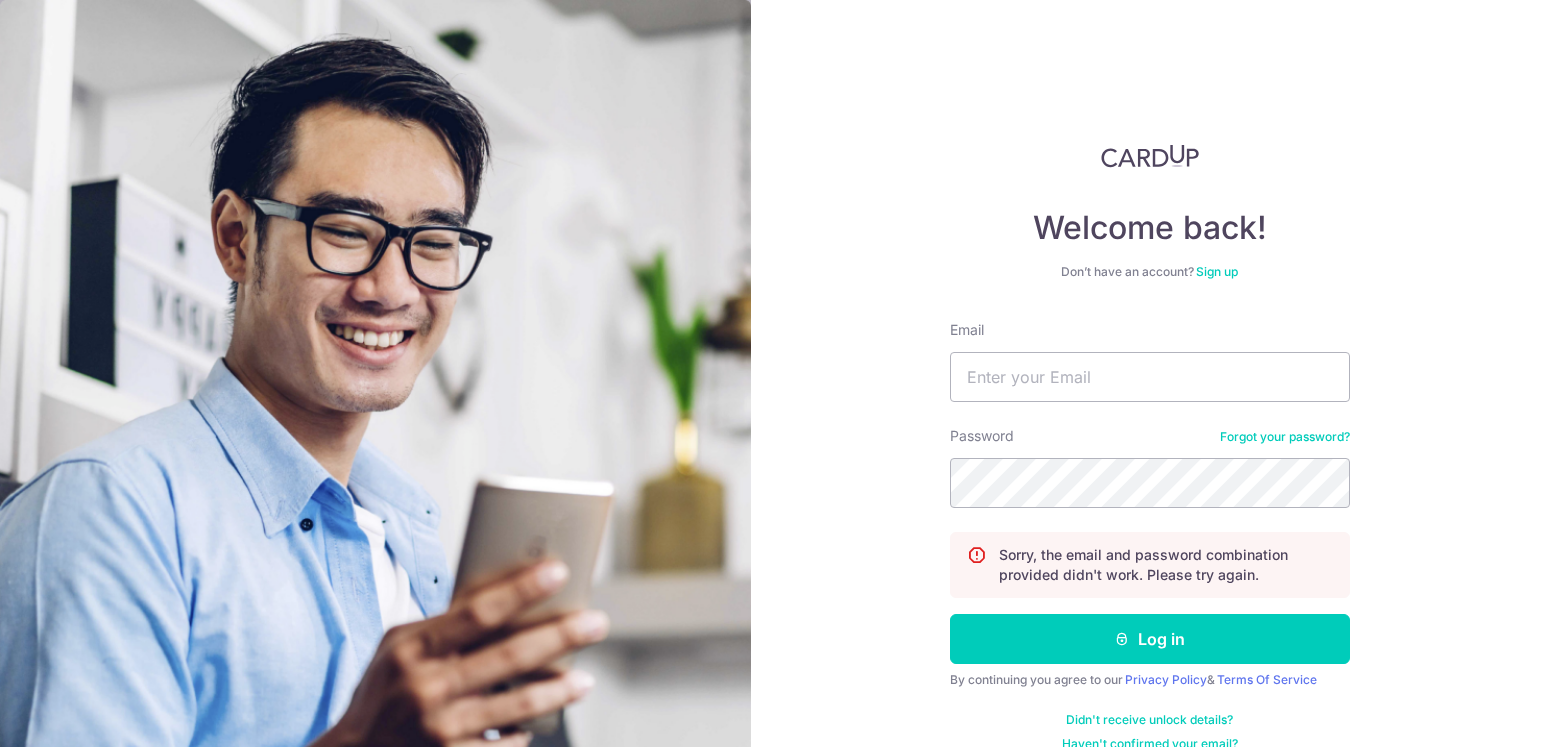 scroll, scrollTop: 0, scrollLeft: 0, axis: both 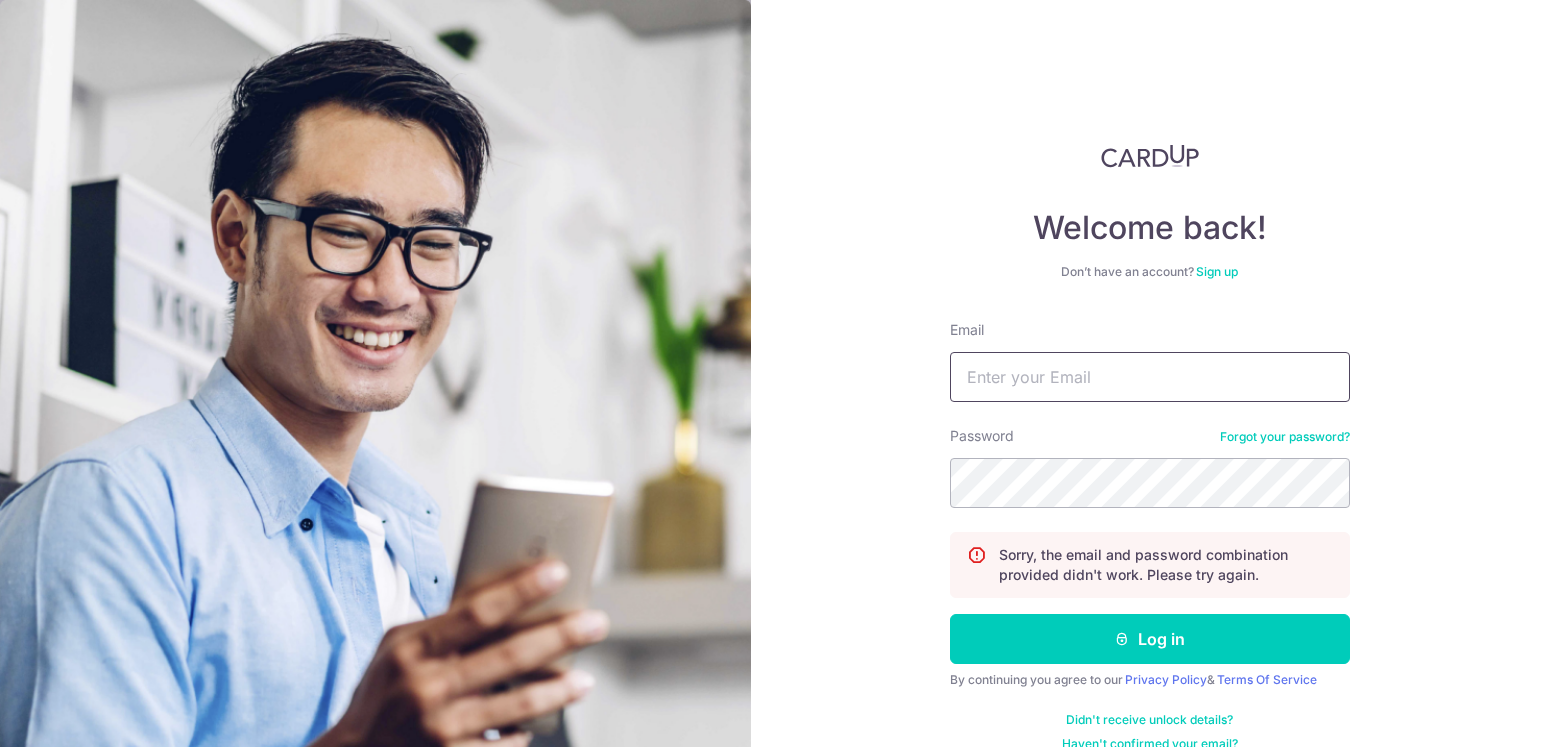 click on "Email" at bounding box center (1150, 377) 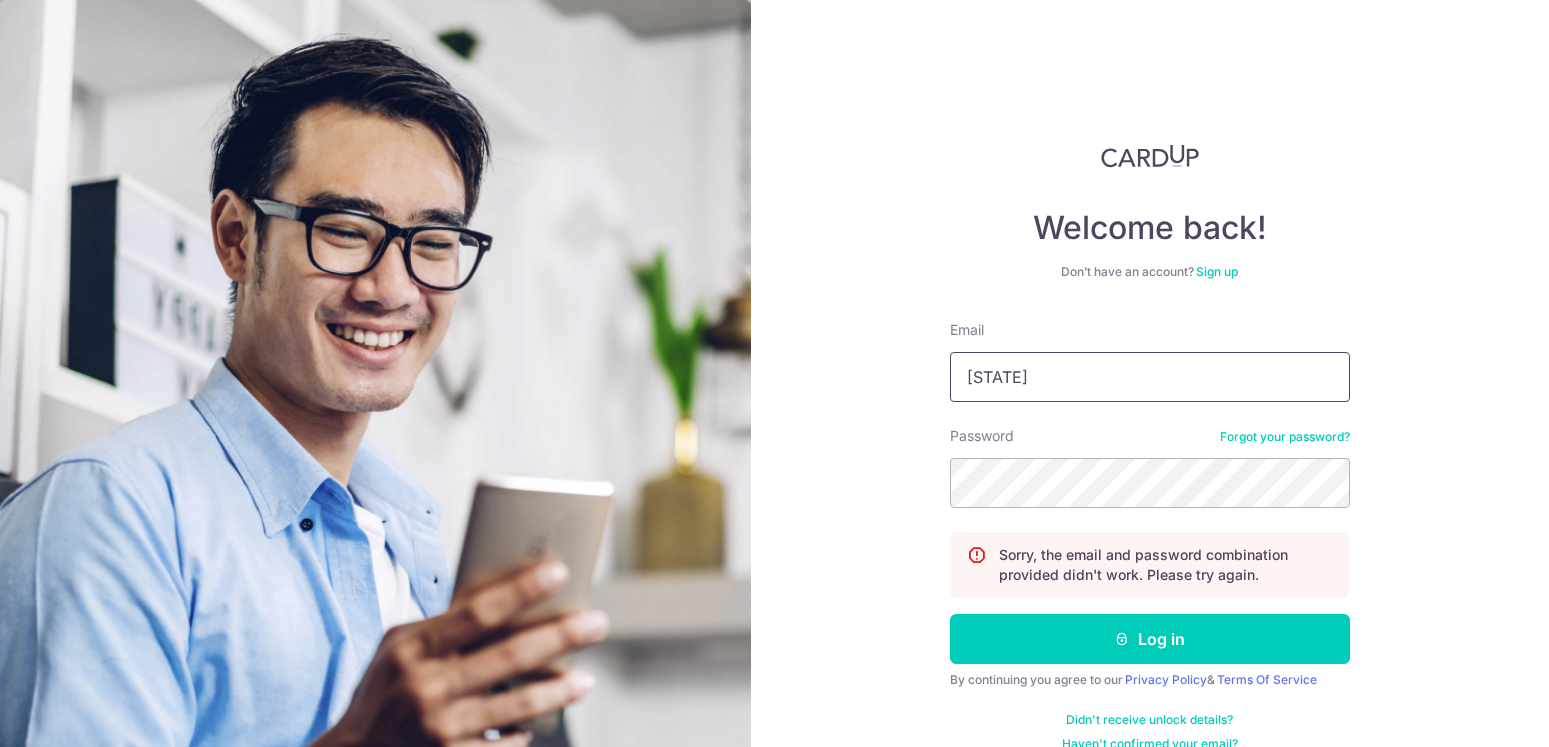 type on "V" 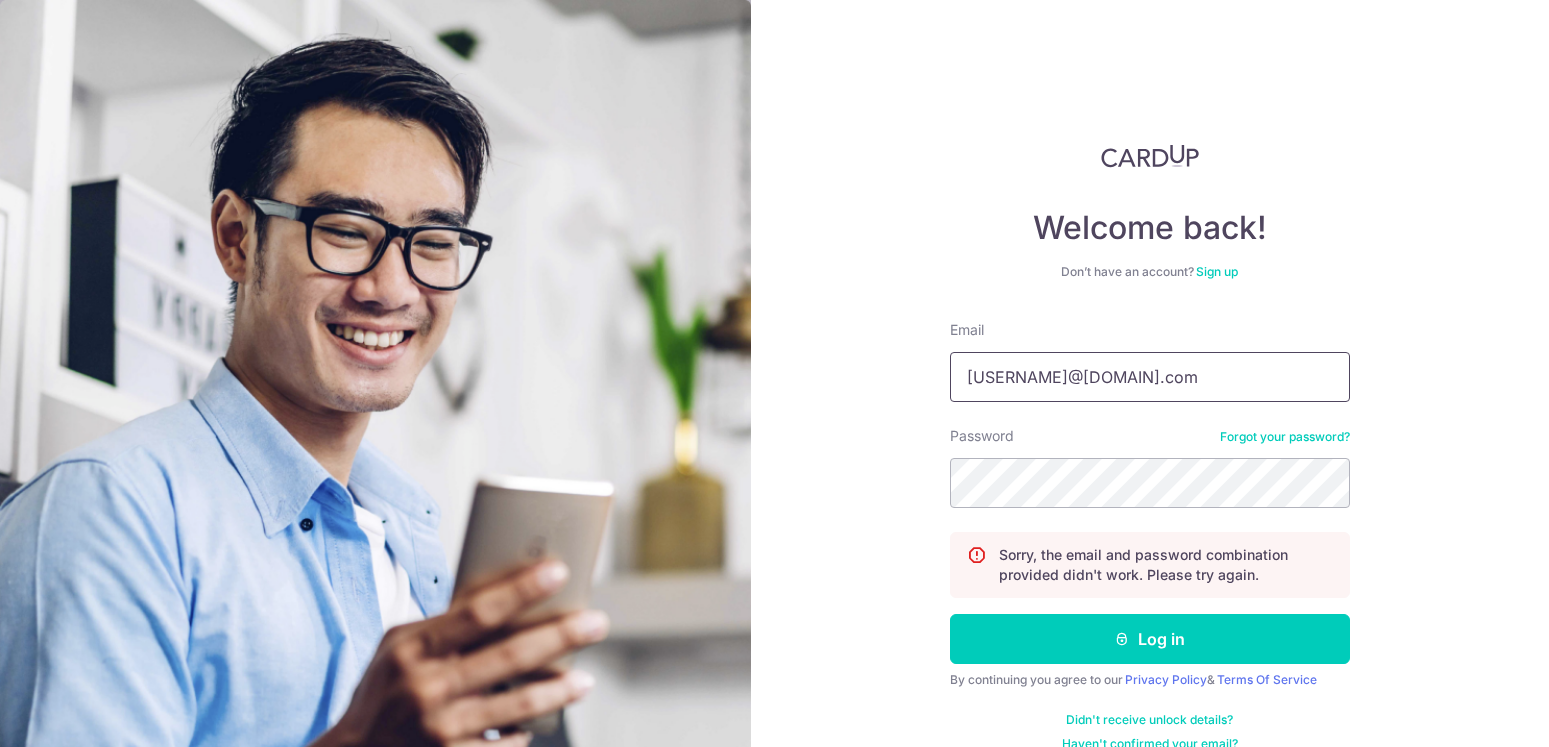 type on "[EMAIL]" 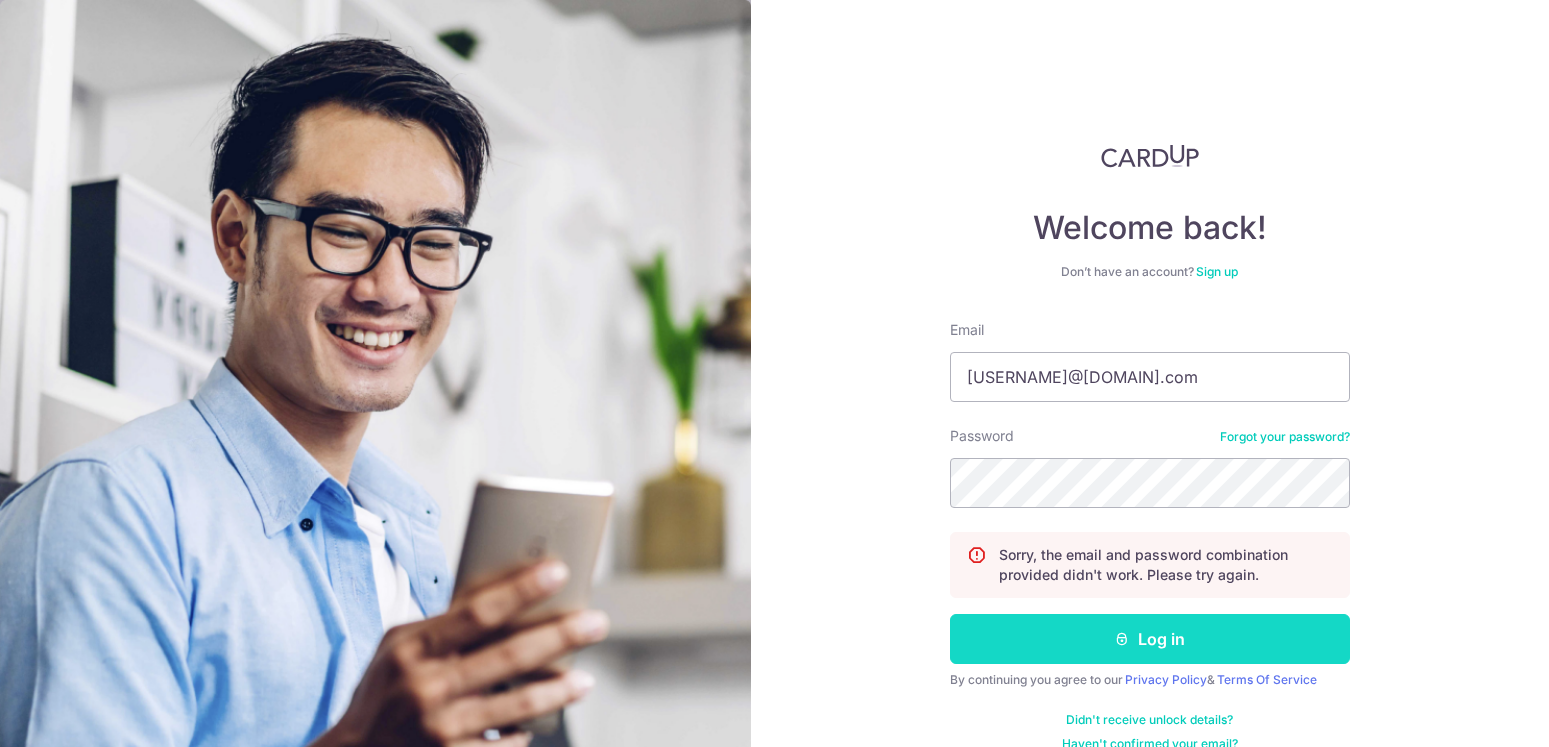 click on "Log in" at bounding box center (1150, 639) 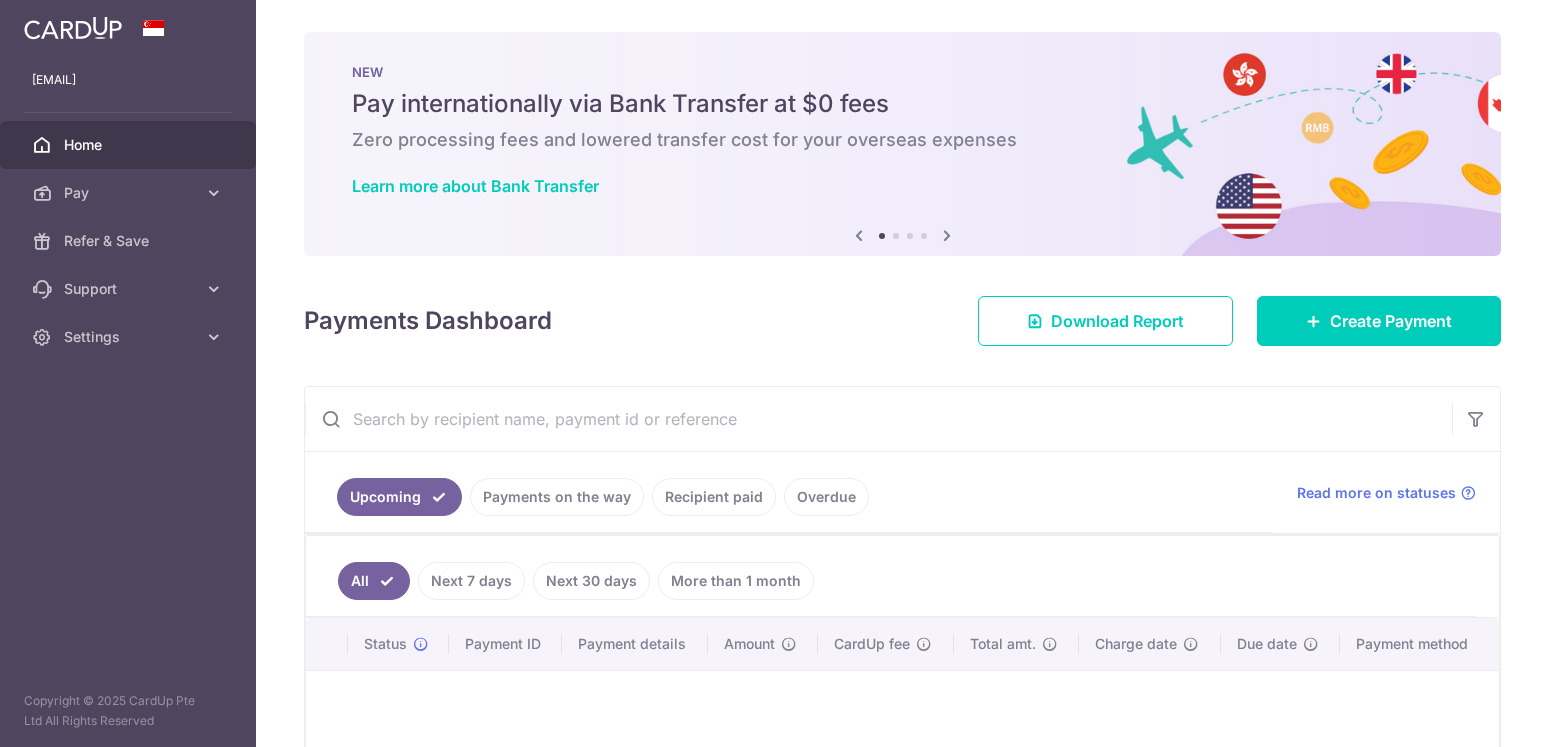 scroll, scrollTop: 0, scrollLeft: 0, axis: both 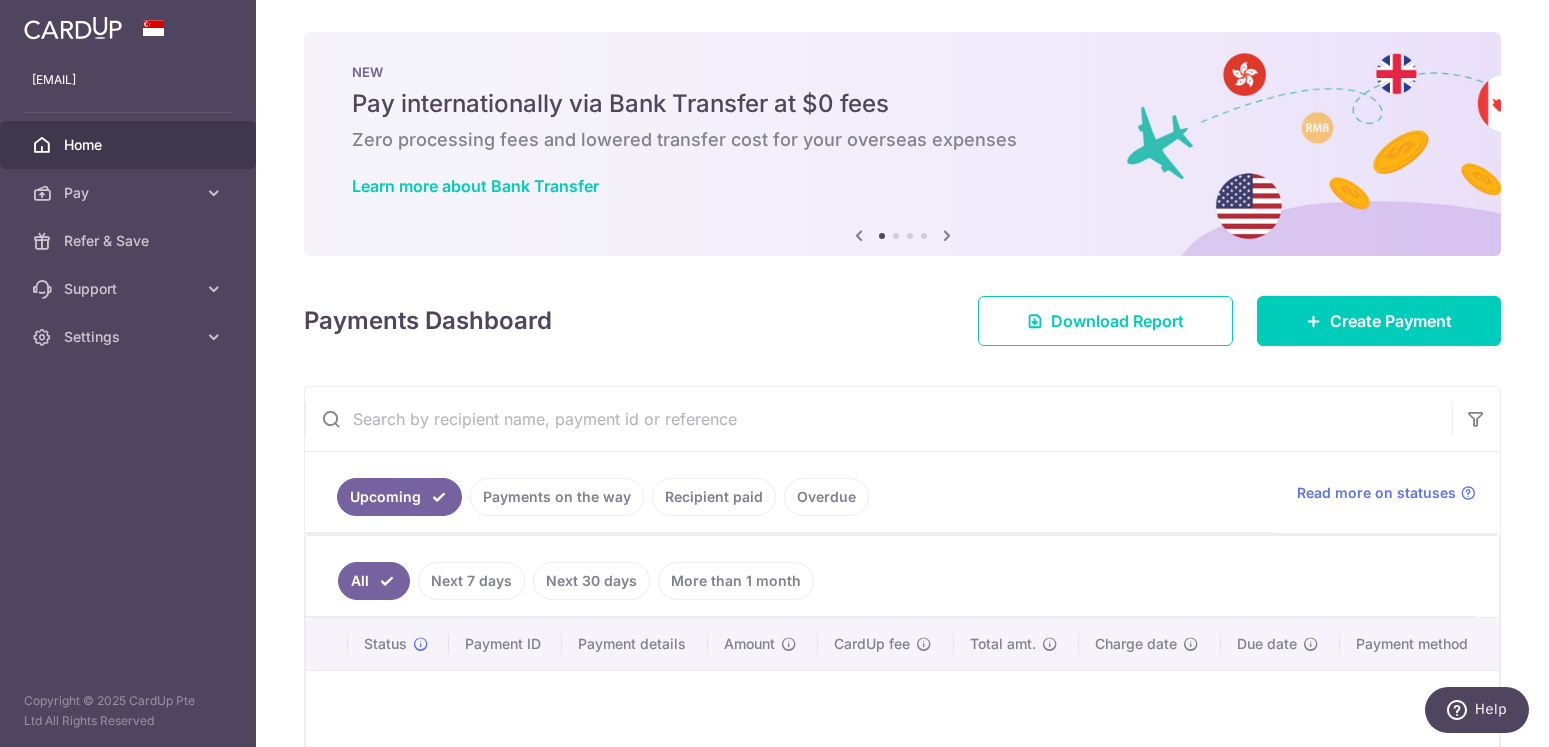 click at bounding box center (782, 377) 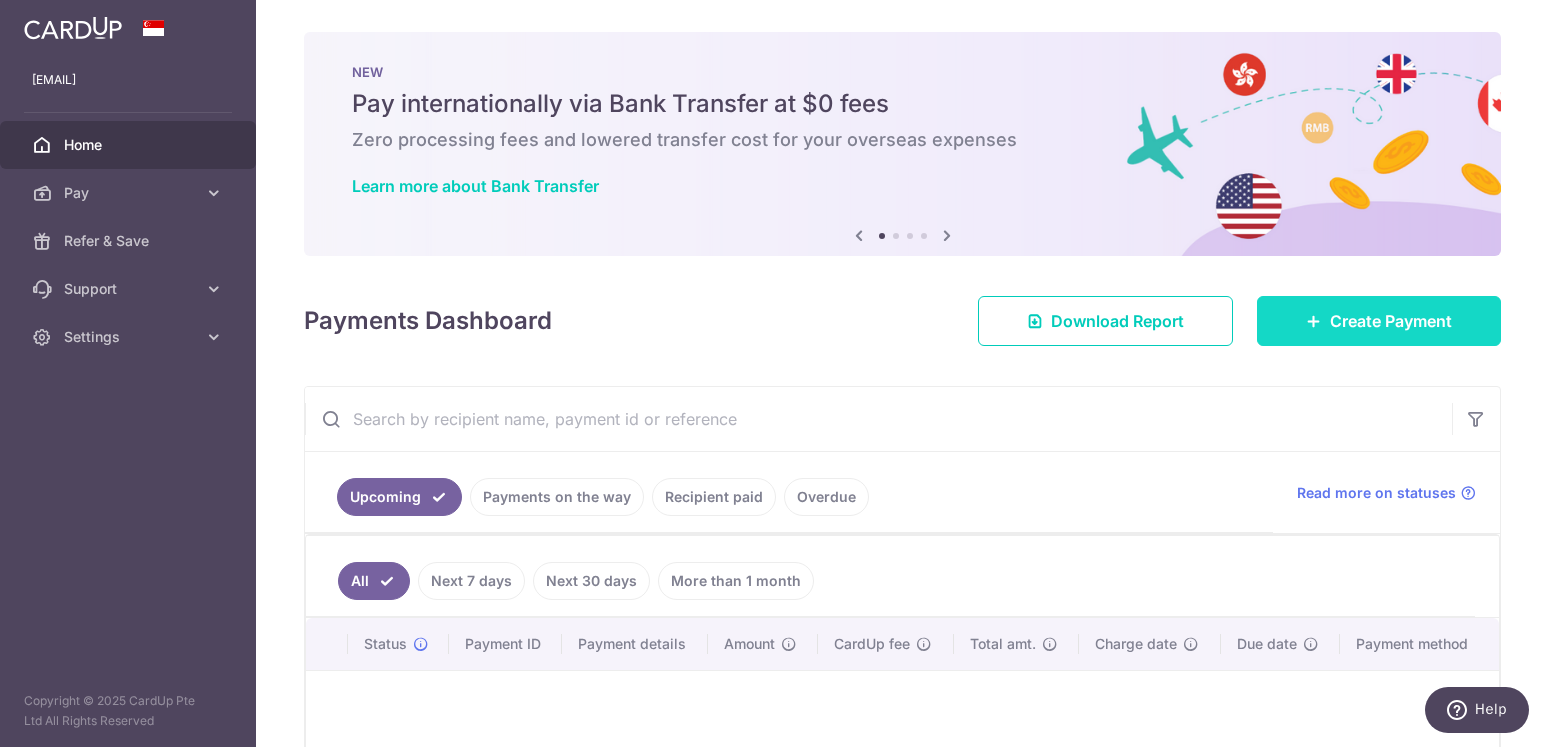 click on "Create Payment" at bounding box center [1379, 321] 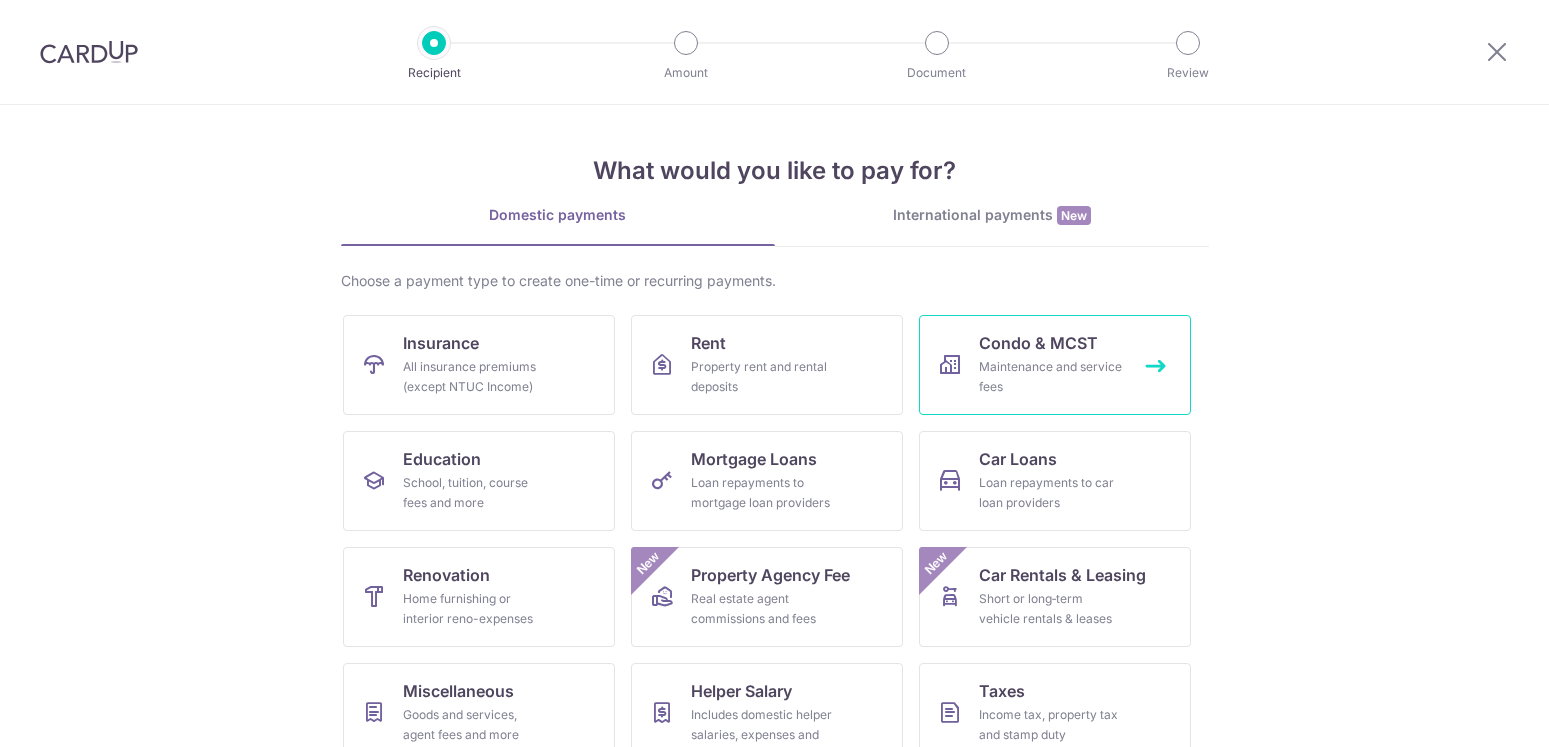 scroll, scrollTop: 0, scrollLeft: 0, axis: both 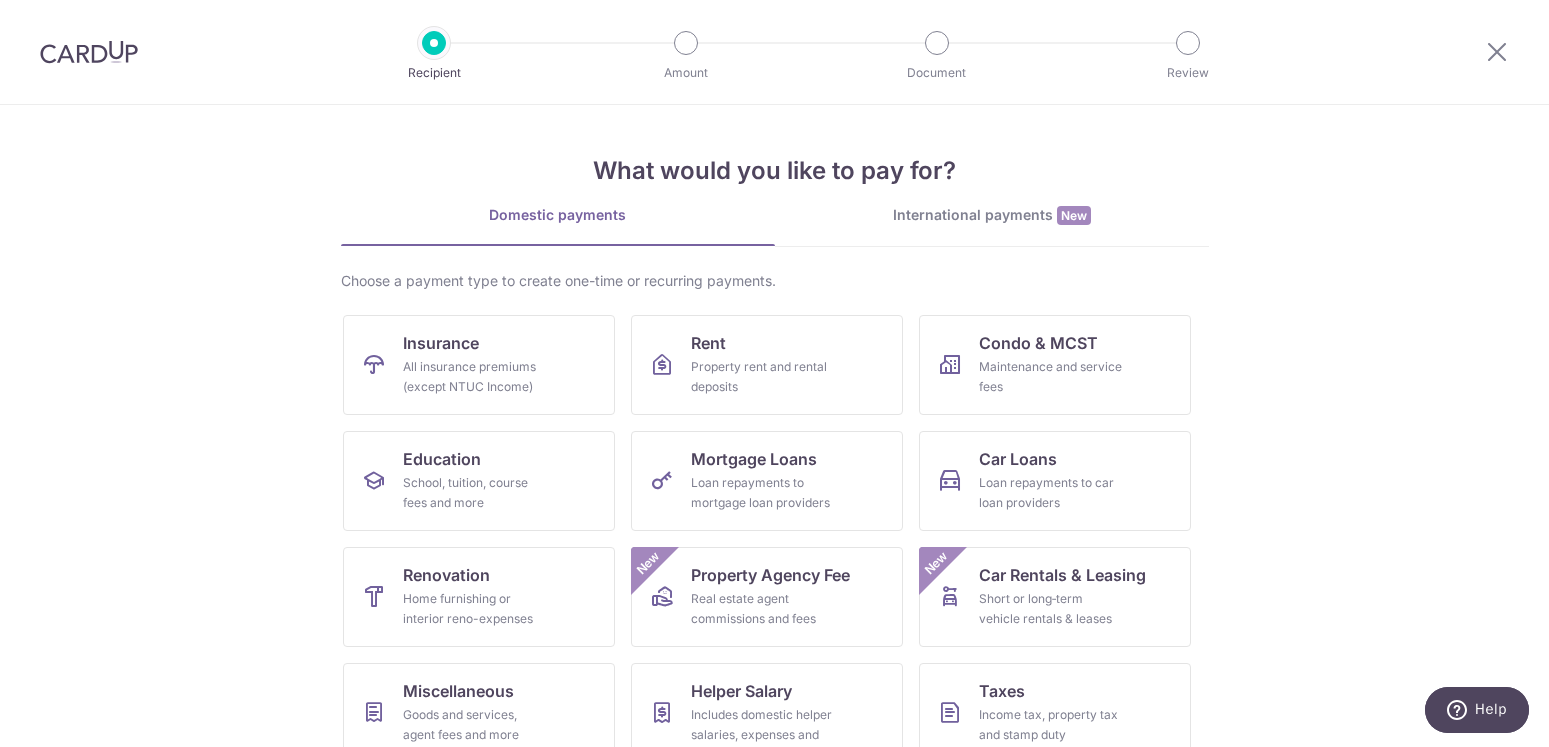 click on "What would you like to pay for?
Domestic payments
International payments
New
Choose a payment type to create one-time or recurring payments.
Insurance All insurance premiums (except NTUC Income)
Rent Property rent and rental deposits
Condo & MCST Maintenance and service fees
Education School, tuition, course fees and more
Mortgage Loans Loan repayments to mortgage loan providers
Car Loans Loan repayments to car loan providers
Renovation Home furnishing or interior reno-expenses
Property Agency Fee Real estate agent commissions and fees New
Car Rentals & Leasing Short or long‑term vehicle rentals & leases New
Miscellaneous Goods and services, agent fees and more
Helper Salary" at bounding box center (774, 426) 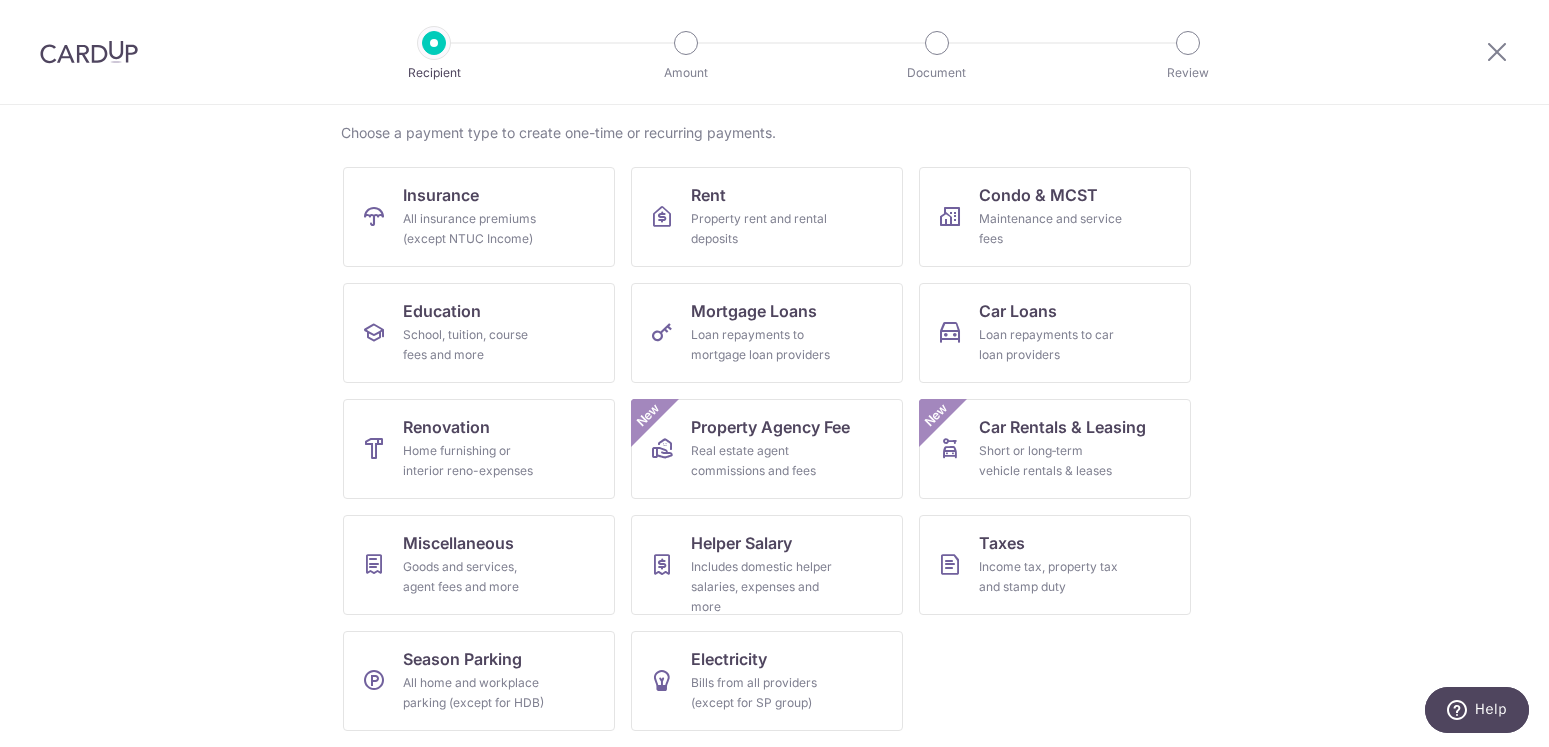 scroll, scrollTop: 0, scrollLeft: 0, axis: both 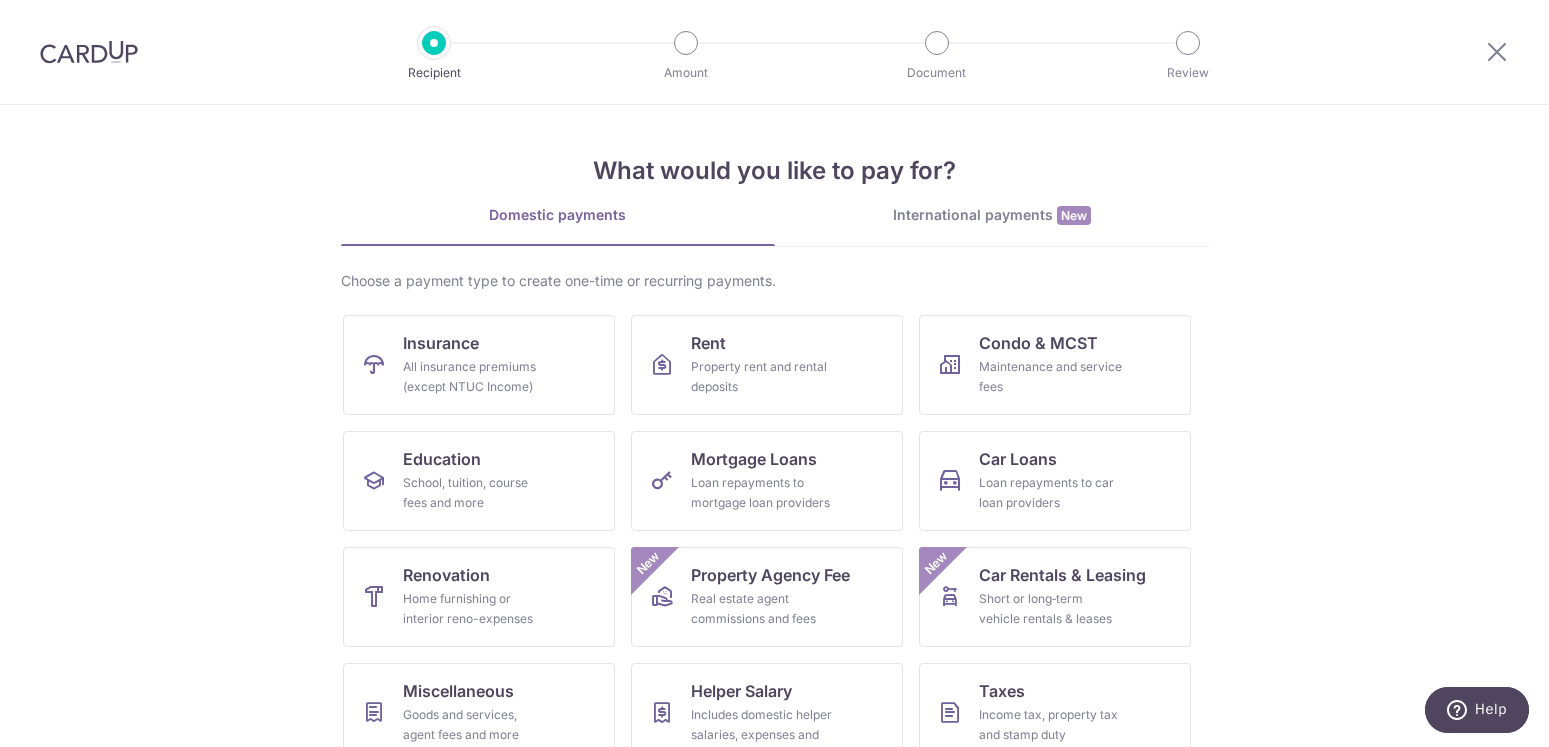 click on "International payments
New" at bounding box center (992, 215) 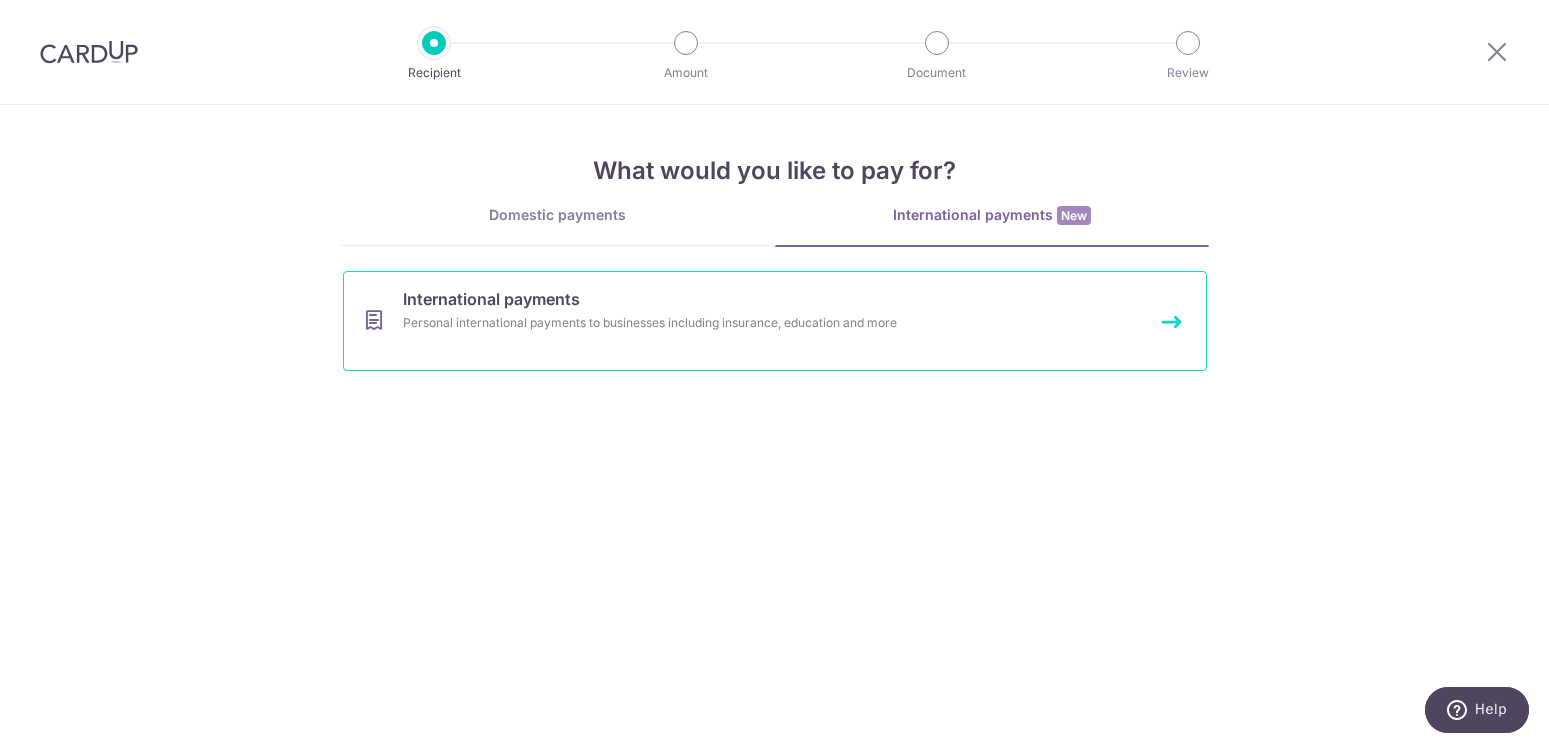 click on "Personal international payments to businesses including insurance, education and more" at bounding box center (748, 323) 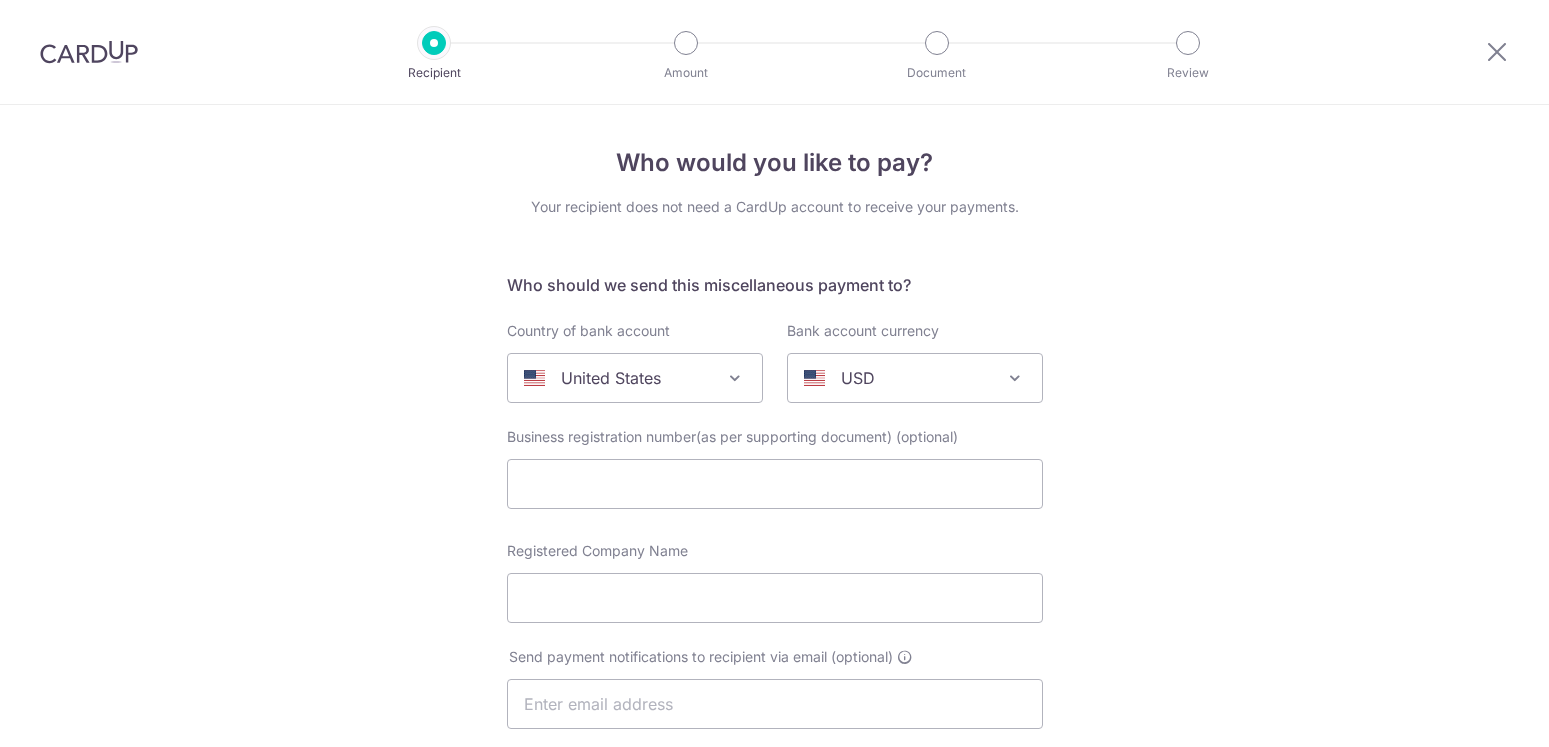 select 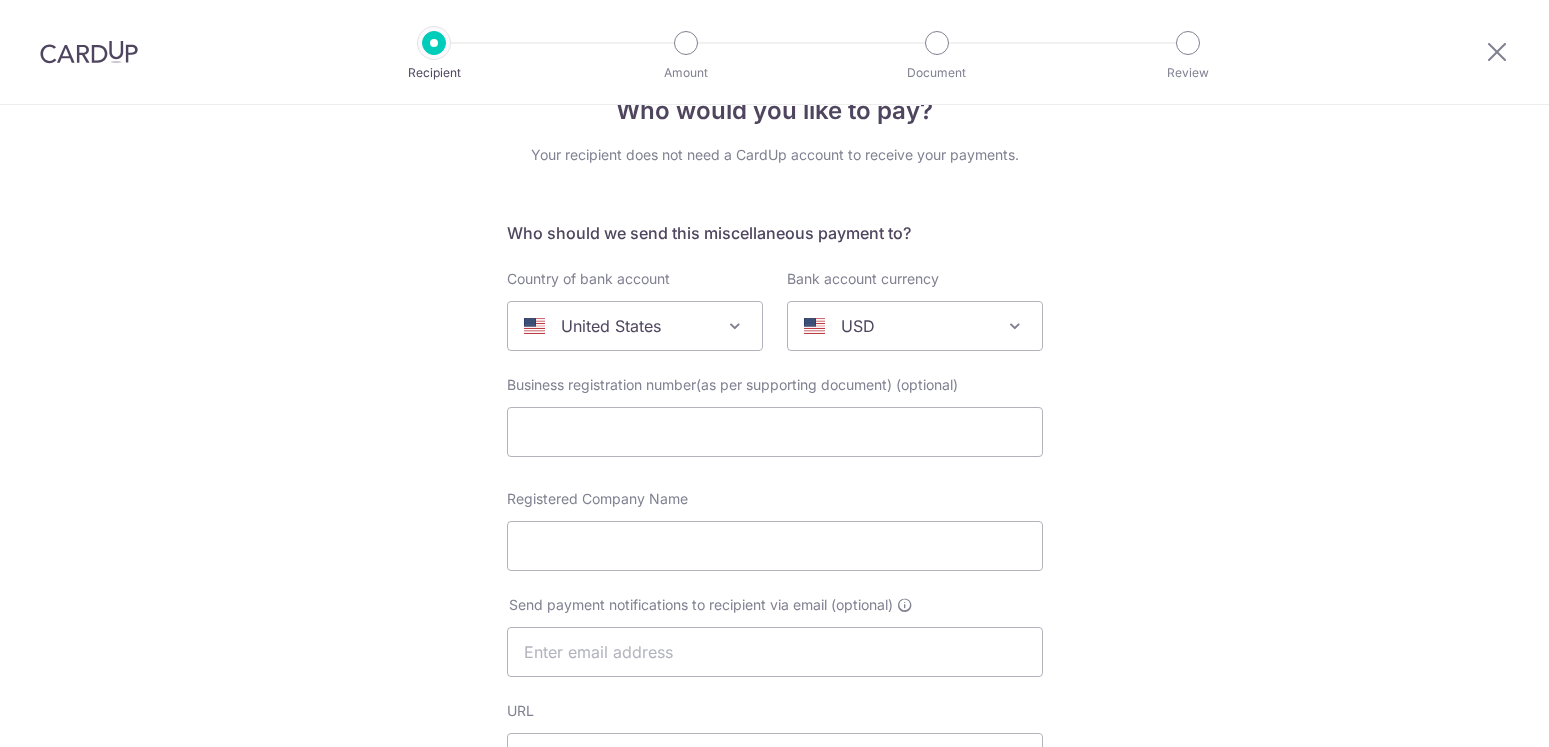 scroll, scrollTop: 0, scrollLeft: 0, axis: both 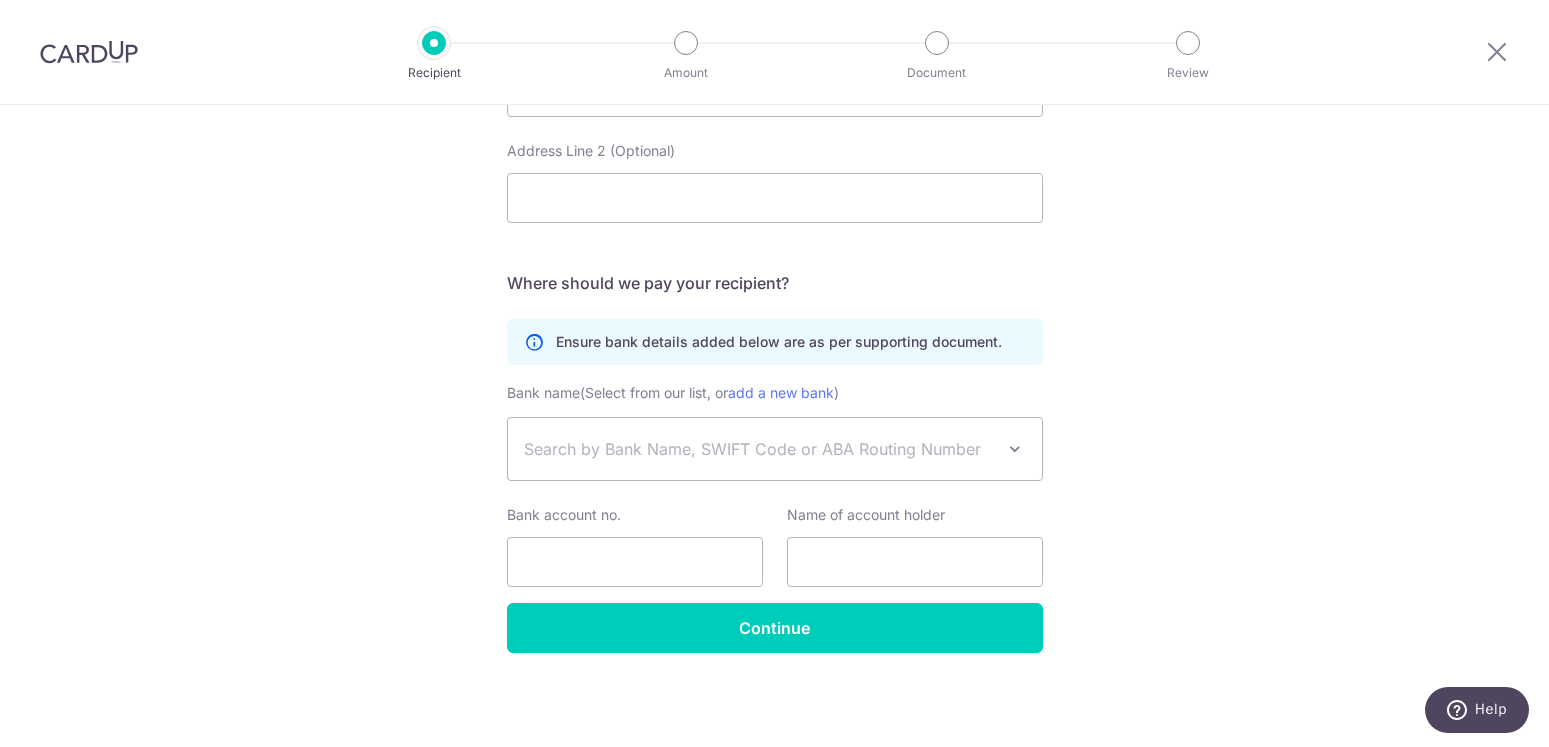 click at bounding box center (1015, 449) 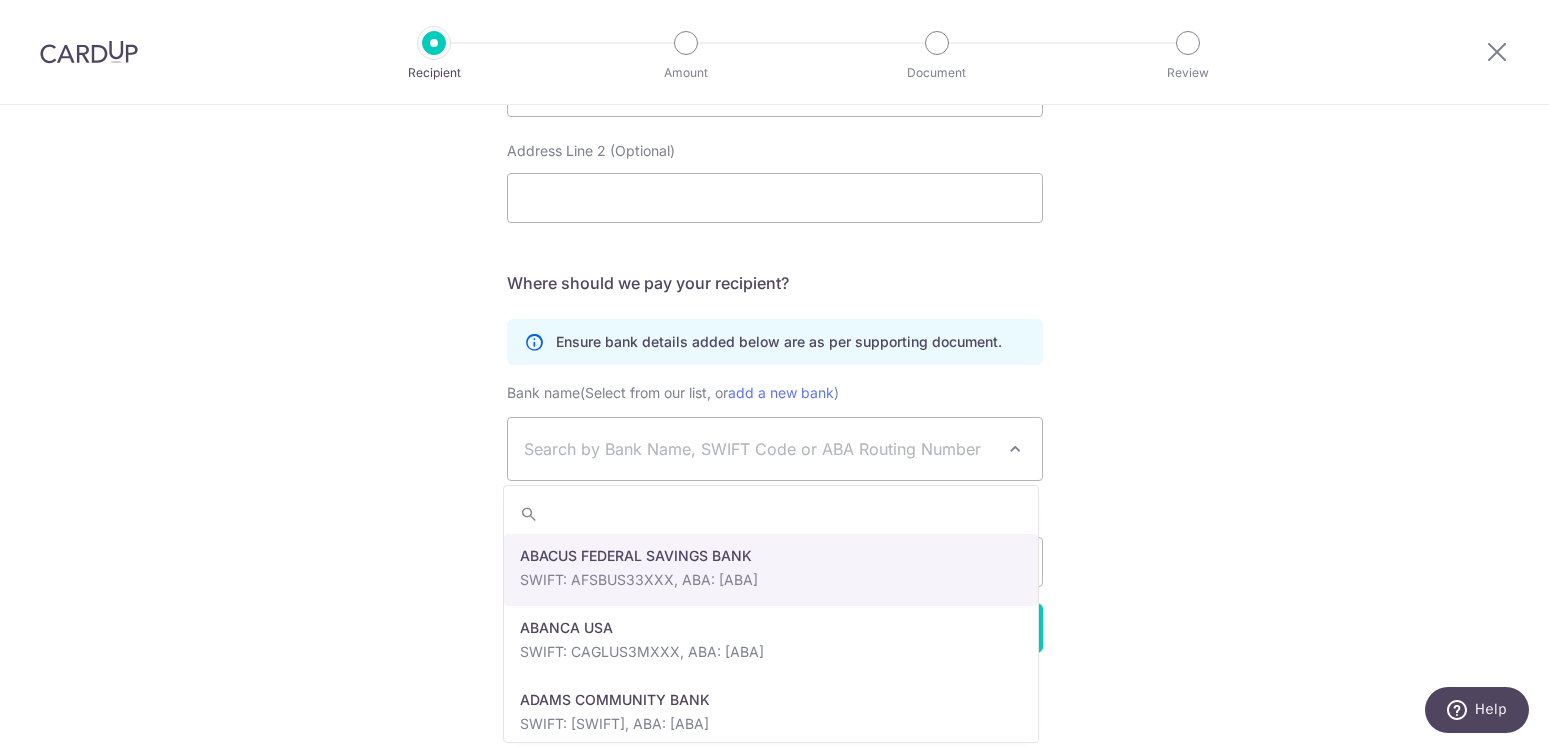 click at bounding box center [1015, 449] 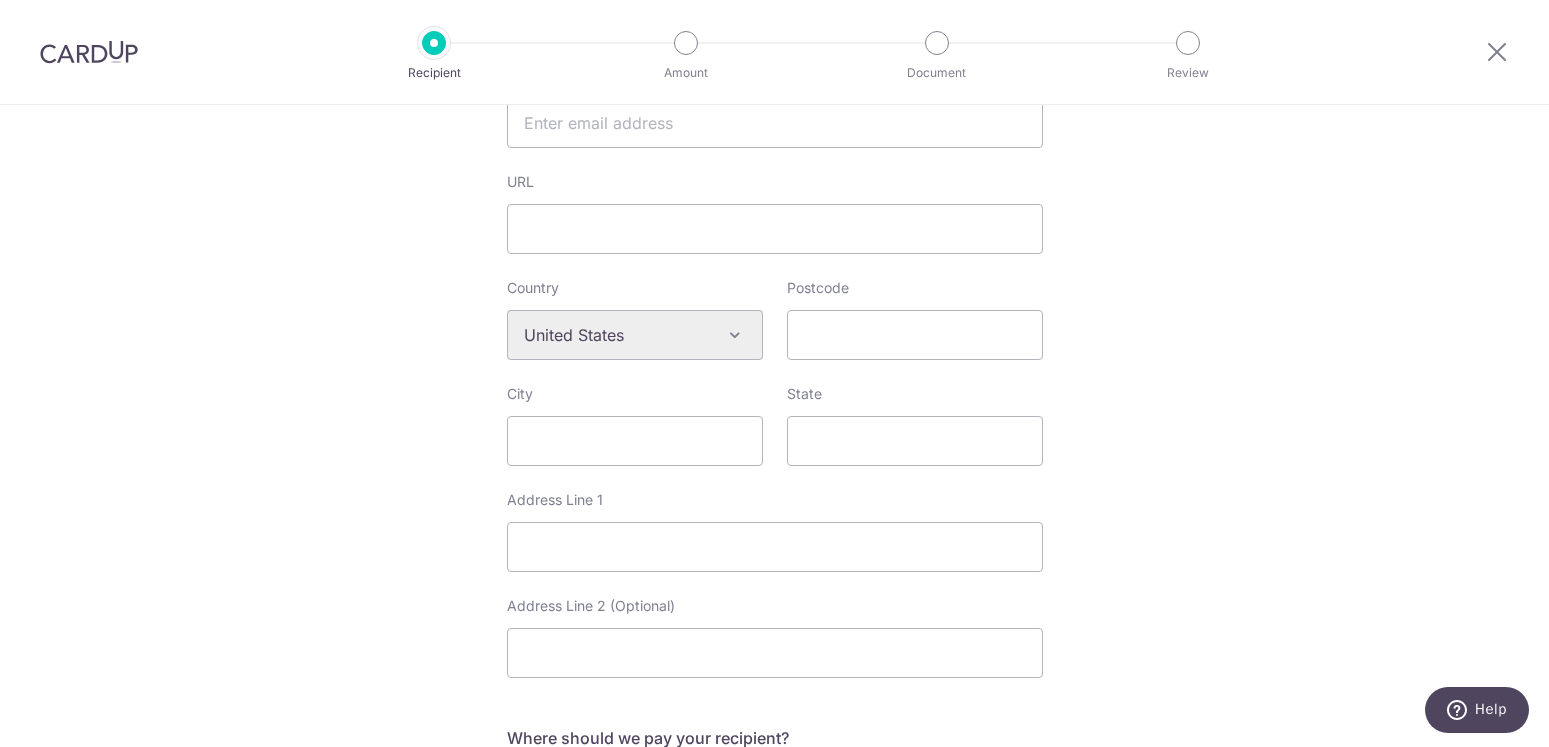 scroll, scrollTop: 628, scrollLeft: 0, axis: vertical 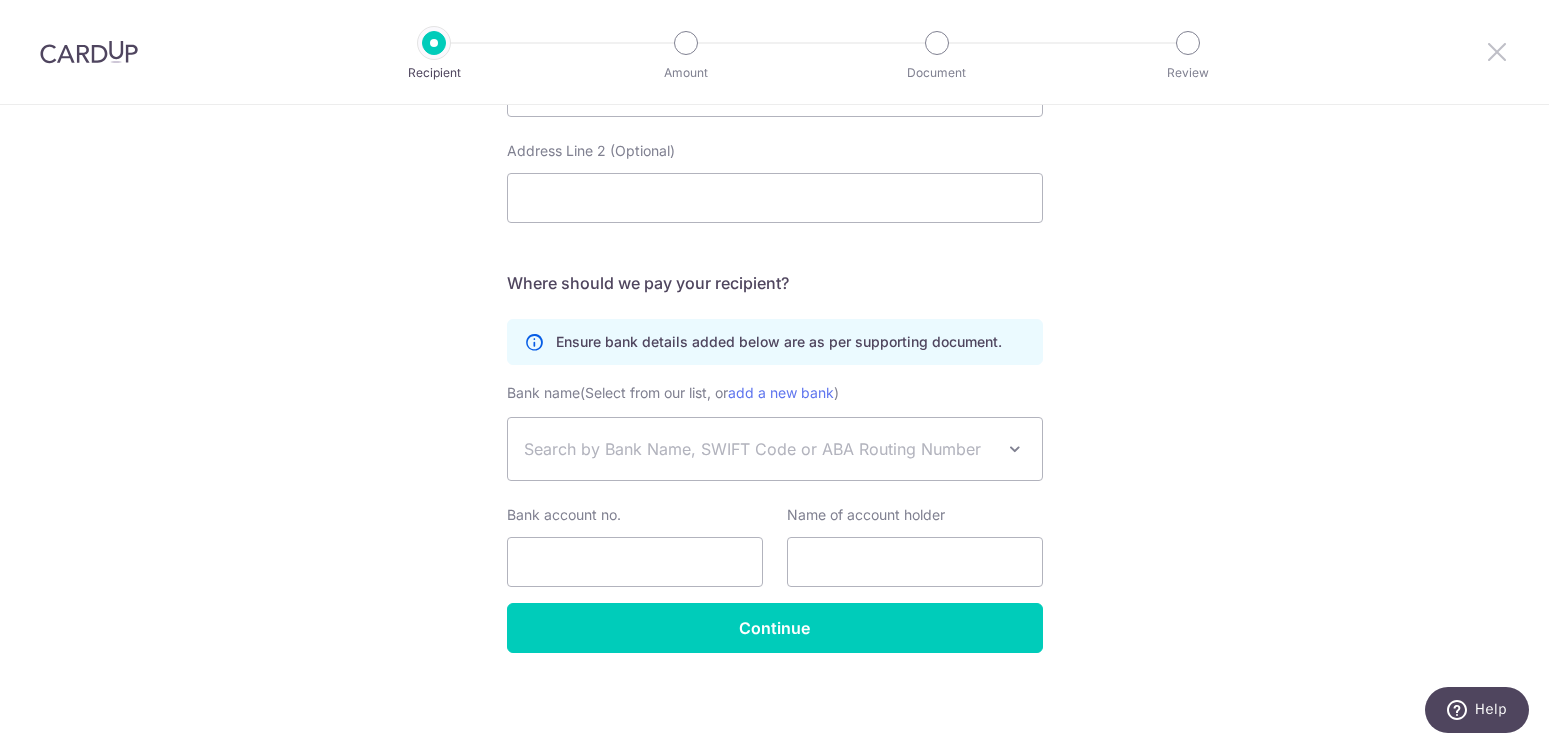 click at bounding box center (1497, 51) 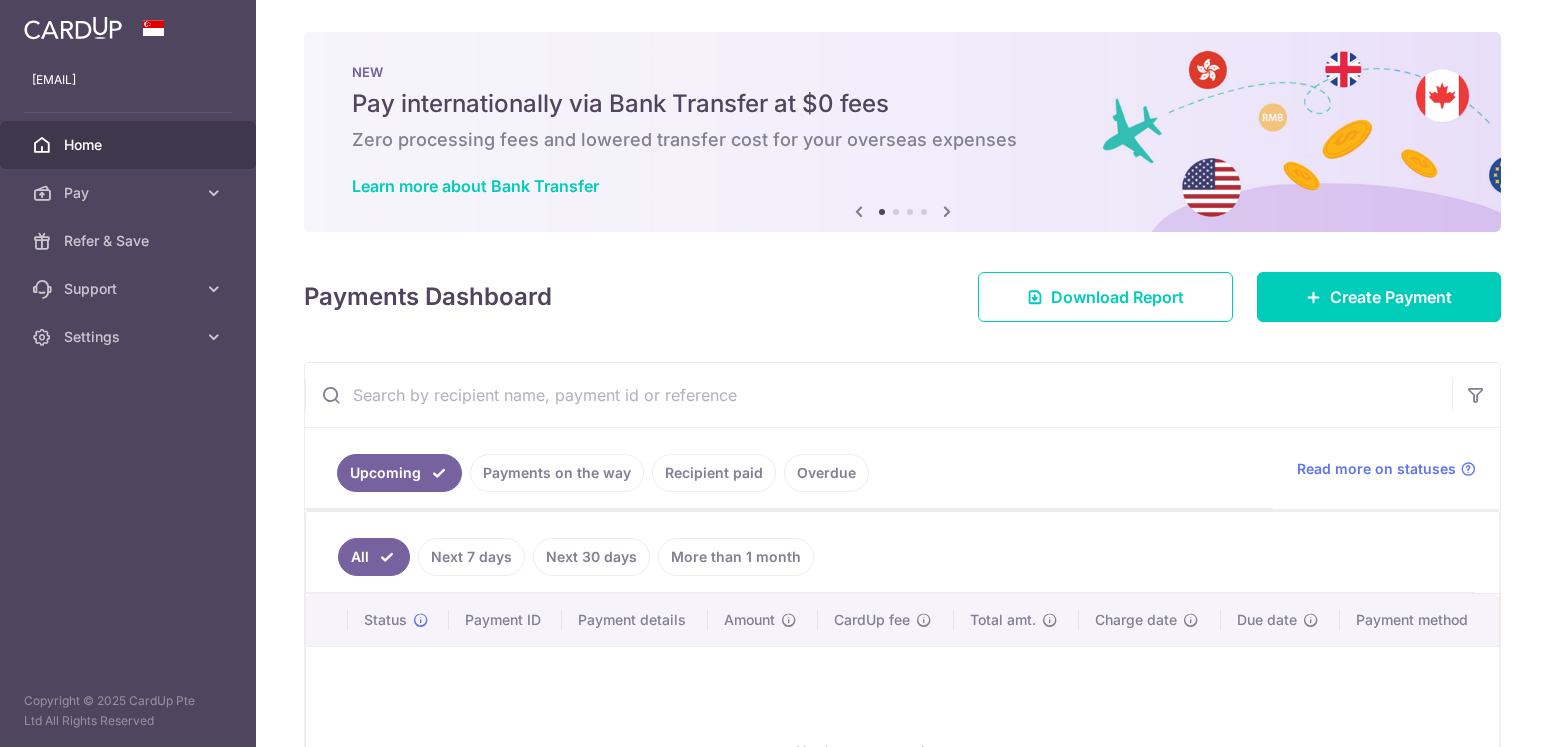 scroll, scrollTop: 0, scrollLeft: 0, axis: both 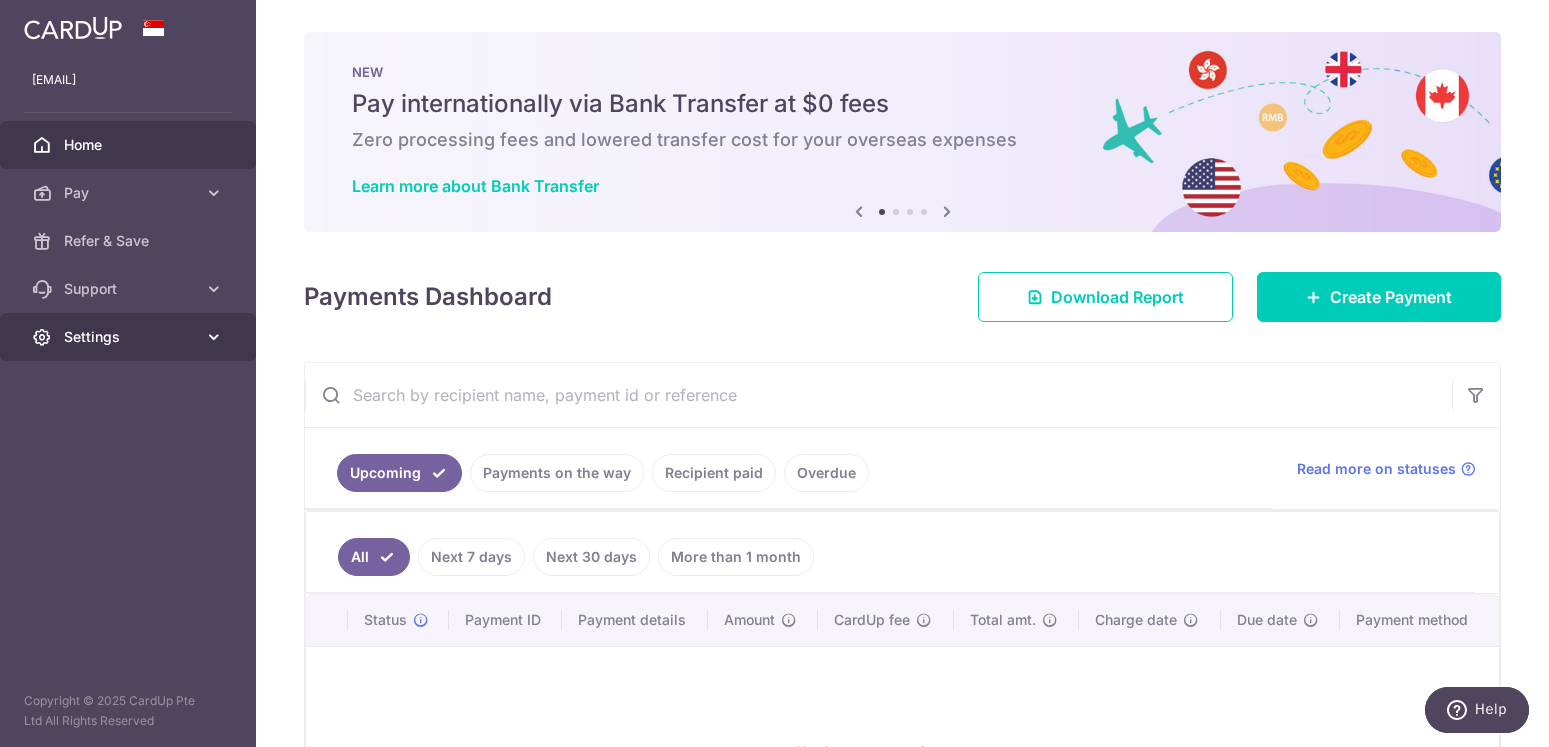 click on "Settings" at bounding box center [128, 337] 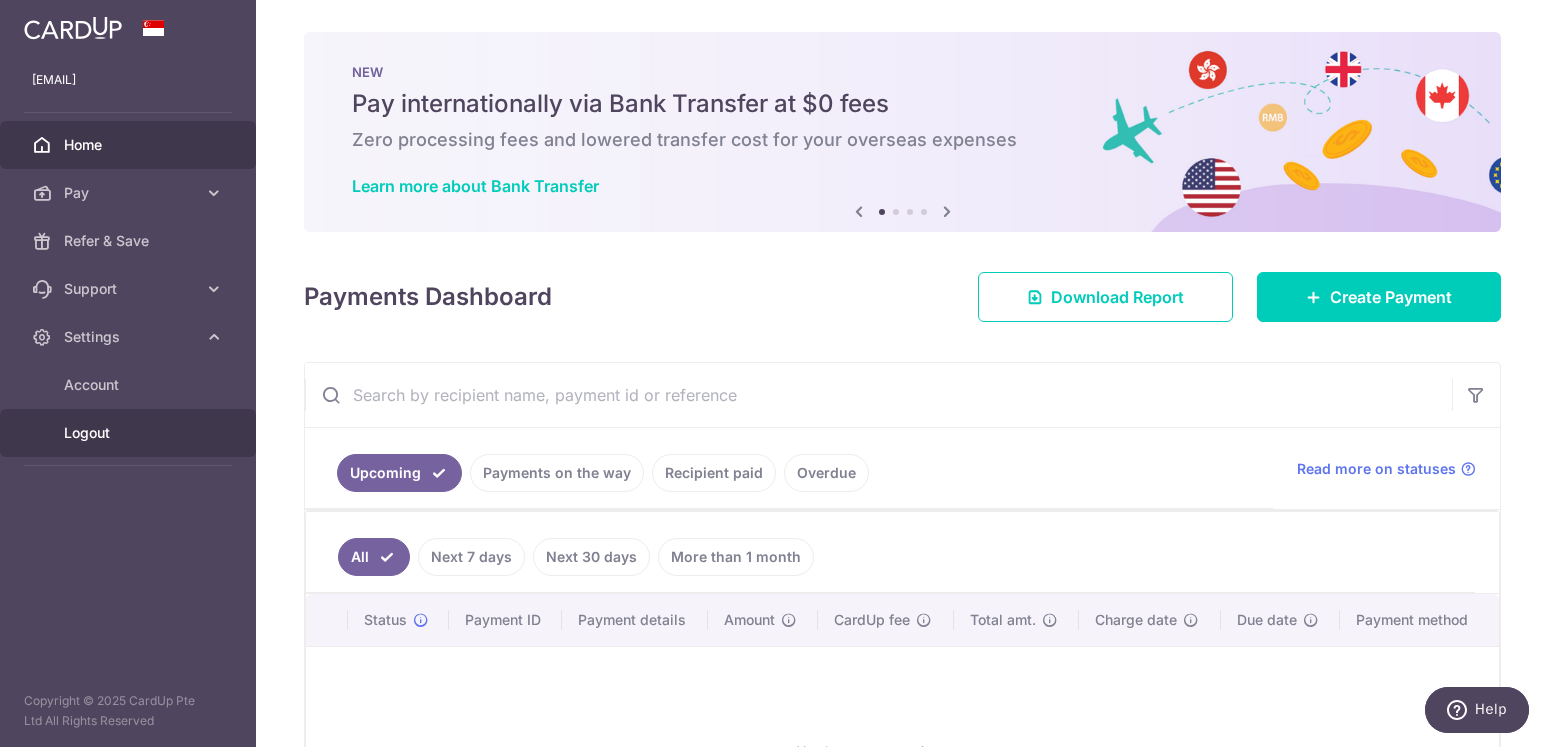 click on "Logout" at bounding box center [130, 433] 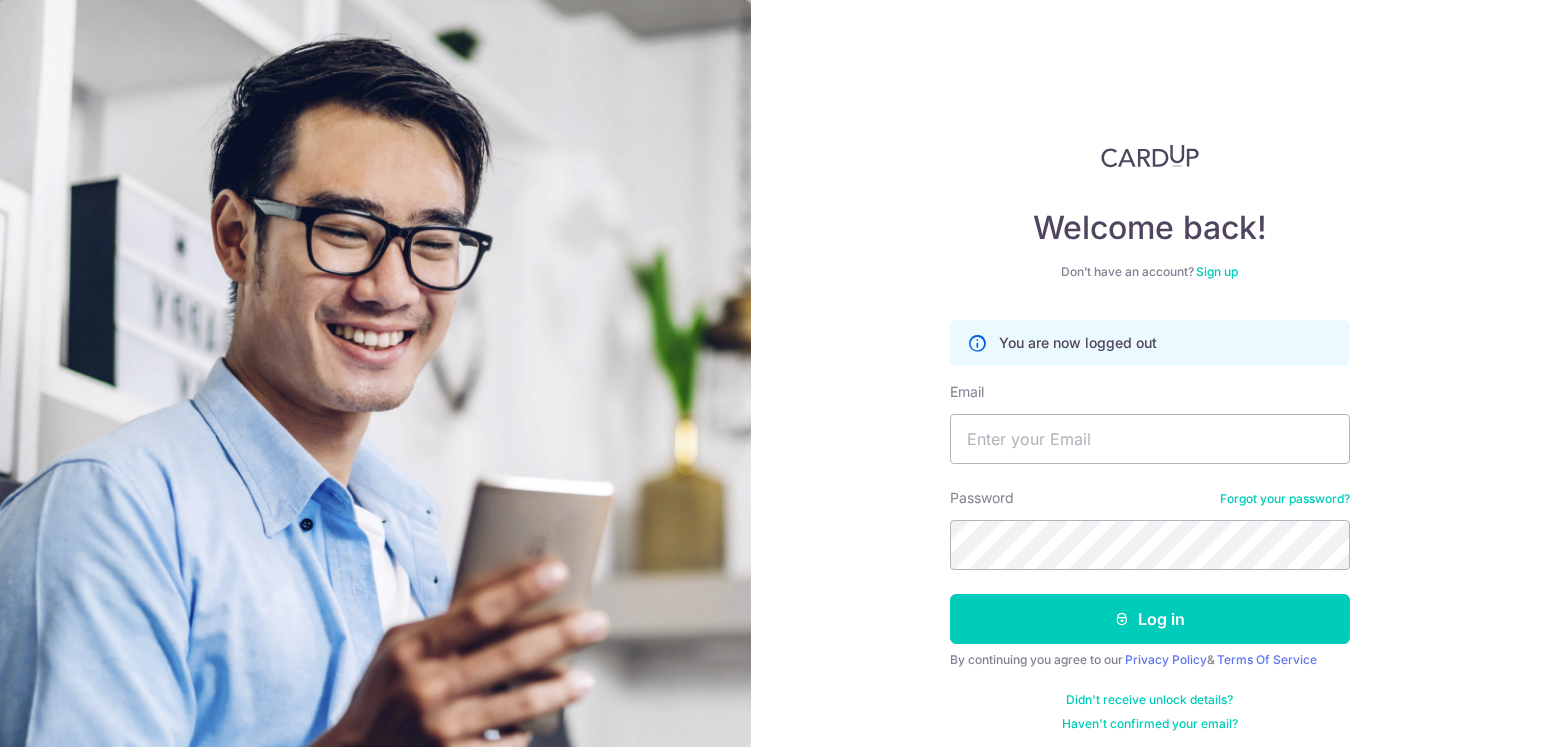 scroll, scrollTop: 0, scrollLeft: 0, axis: both 